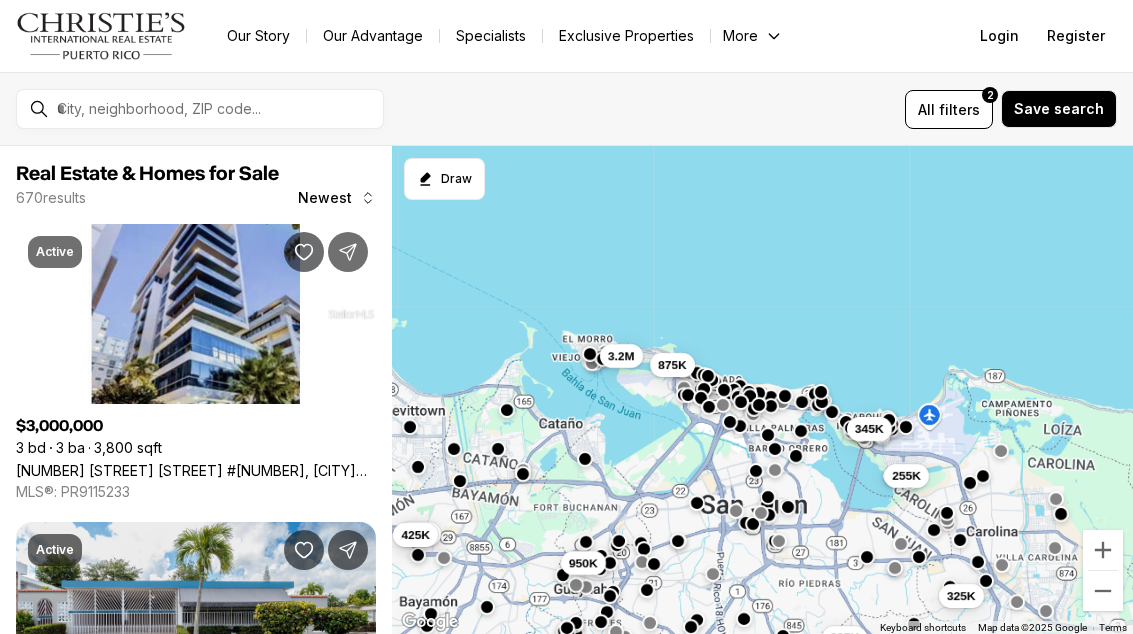 scroll, scrollTop: 0, scrollLeft: 0, axis: both 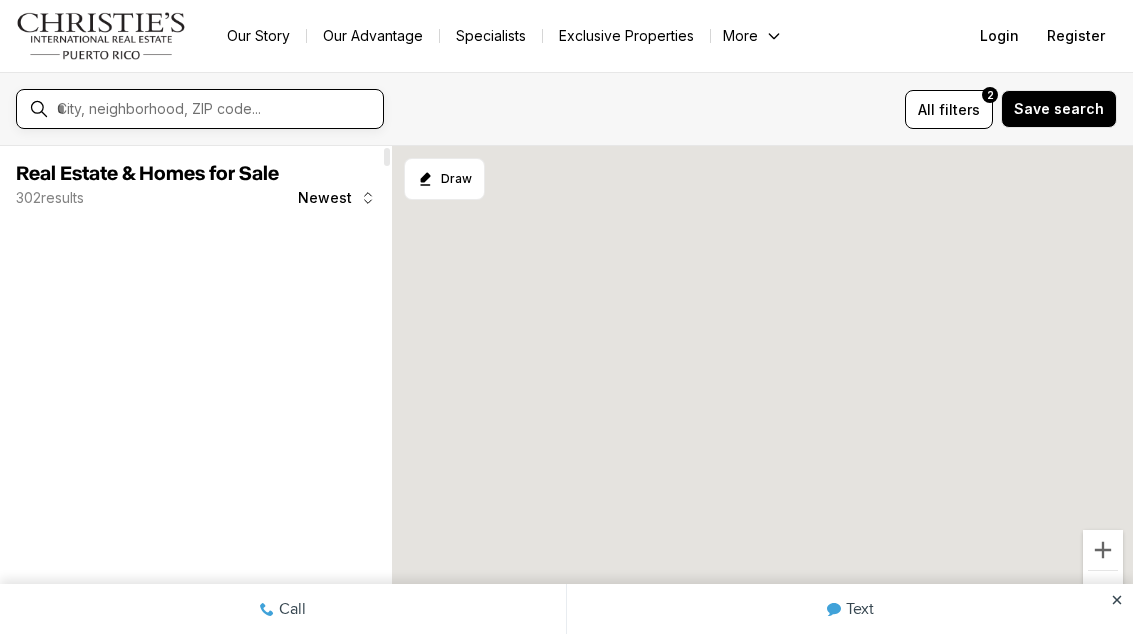 click at bounding box center [216, 109] 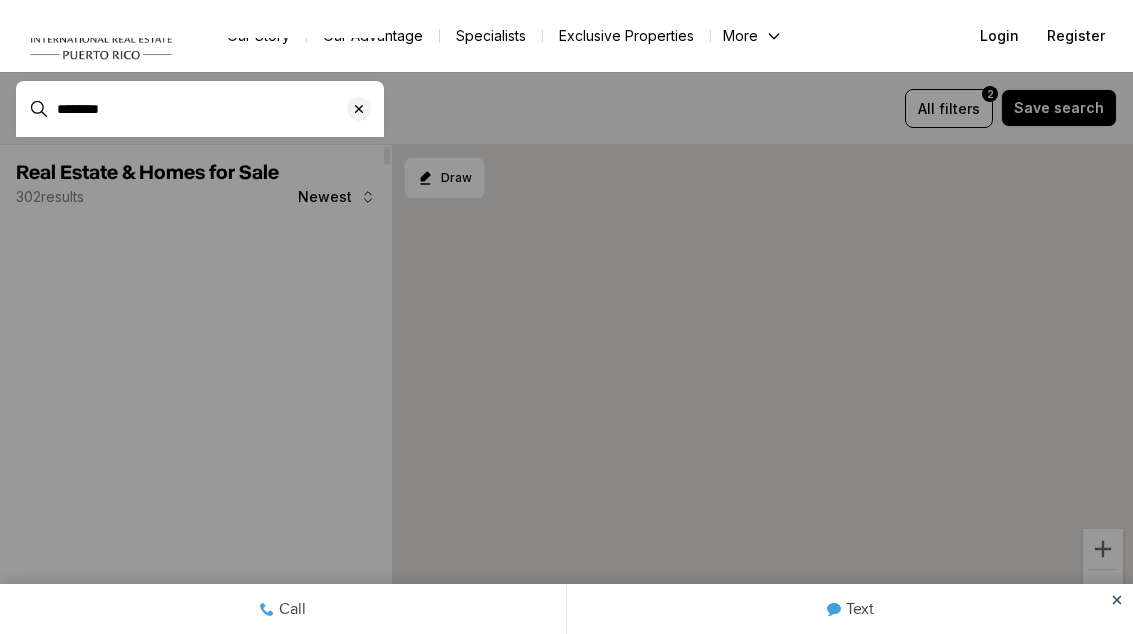 type on "********" 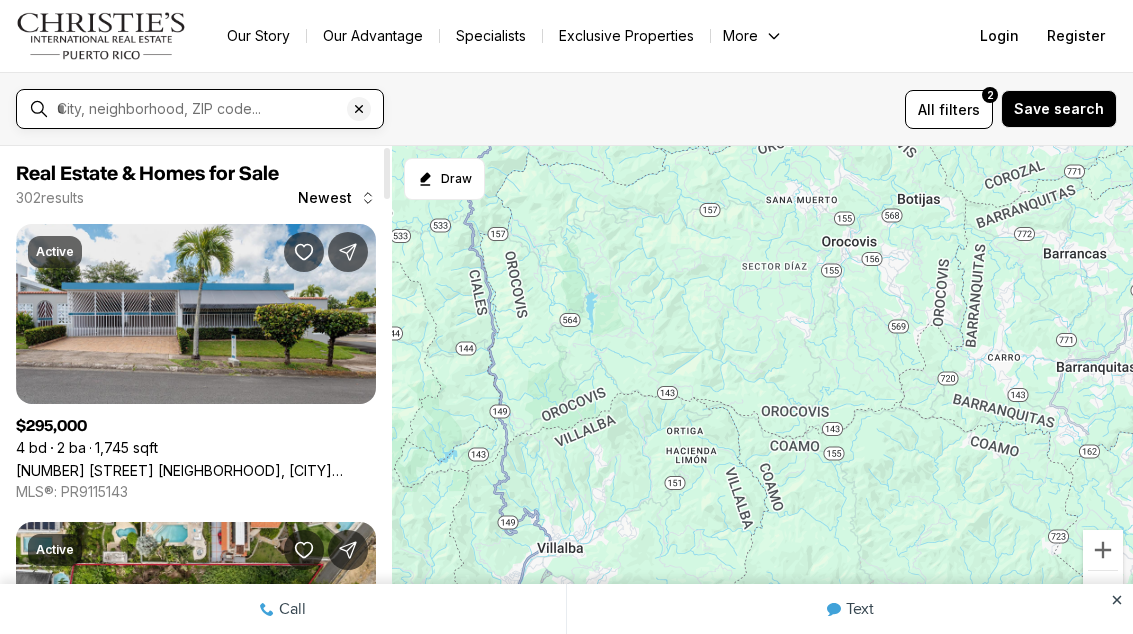 click at bounding box center (216, 109) 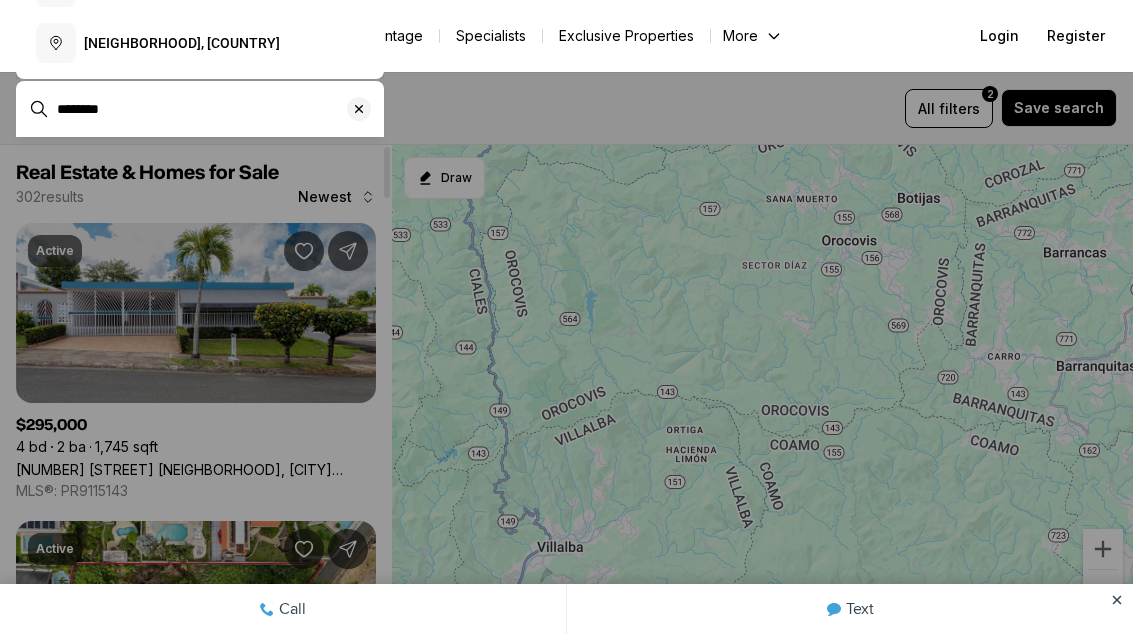 type on "********" 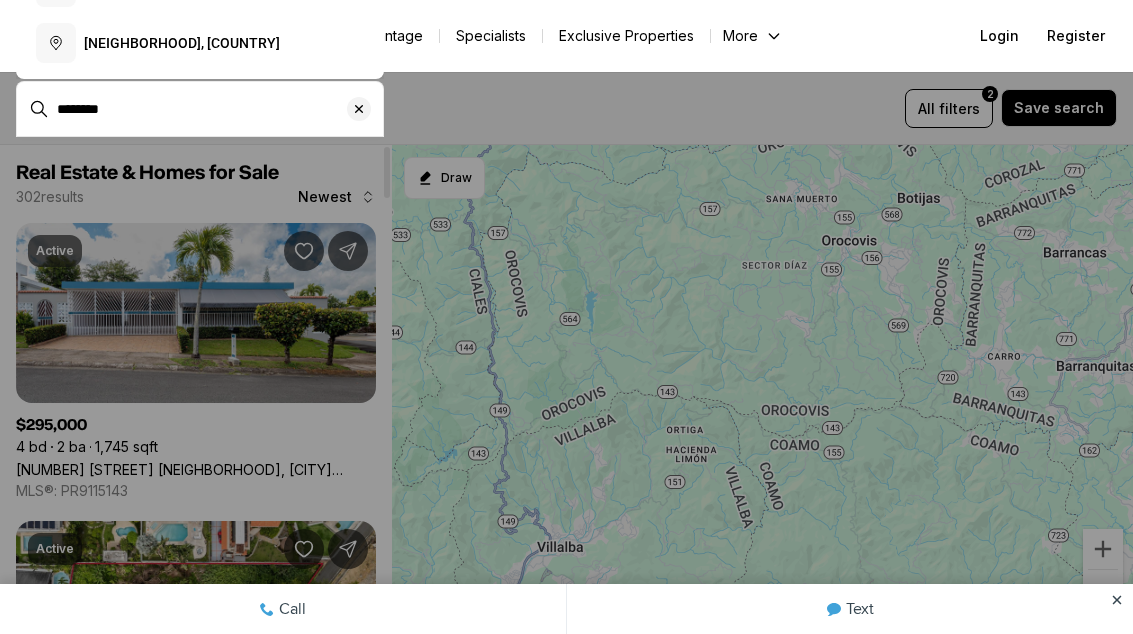 type 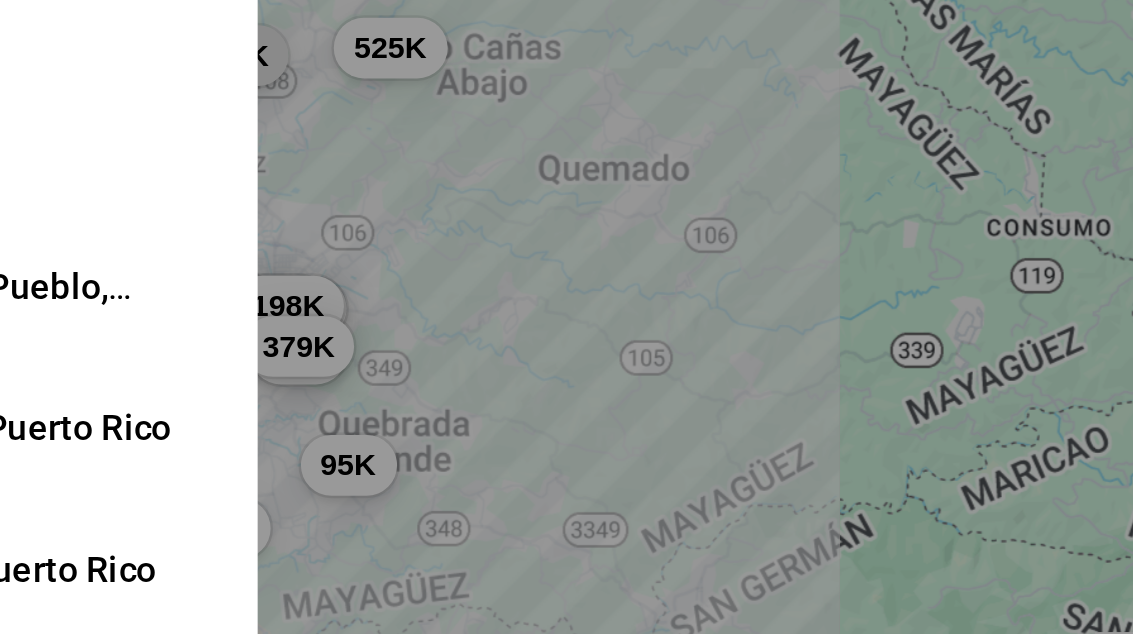 click on "[CITY], [COUNTRY]" at bounding box center (568, 336) 